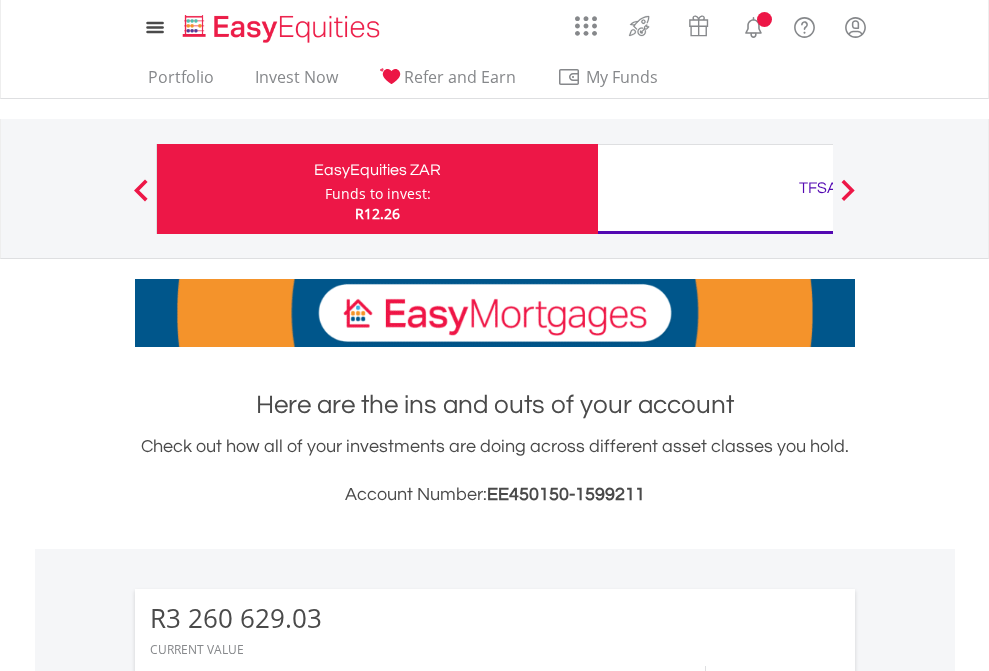 scroll, scrollTop: 0, scrollLeft: 0, axis: both 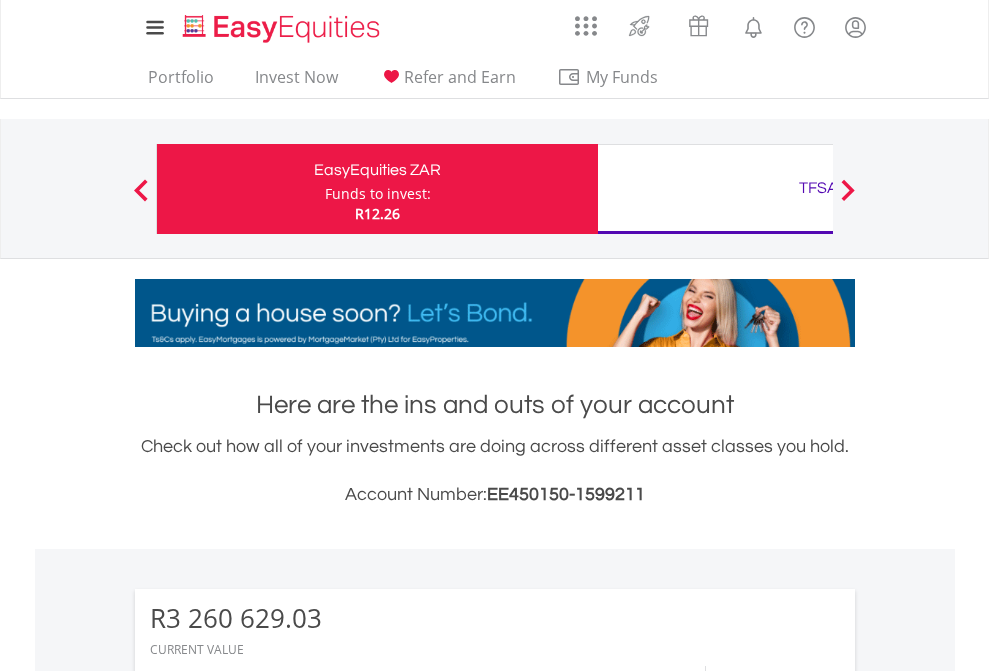 click on "Funds to invest:" at bounding box center (378, 194) 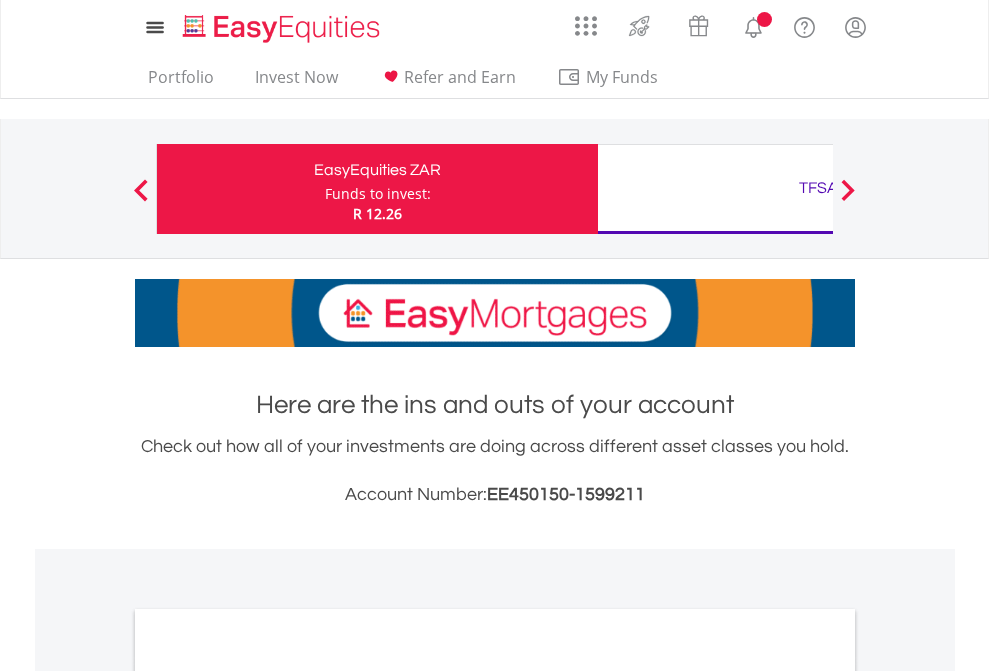 scroll, scrollTop: 0, scrollLeft: 0, axis: both 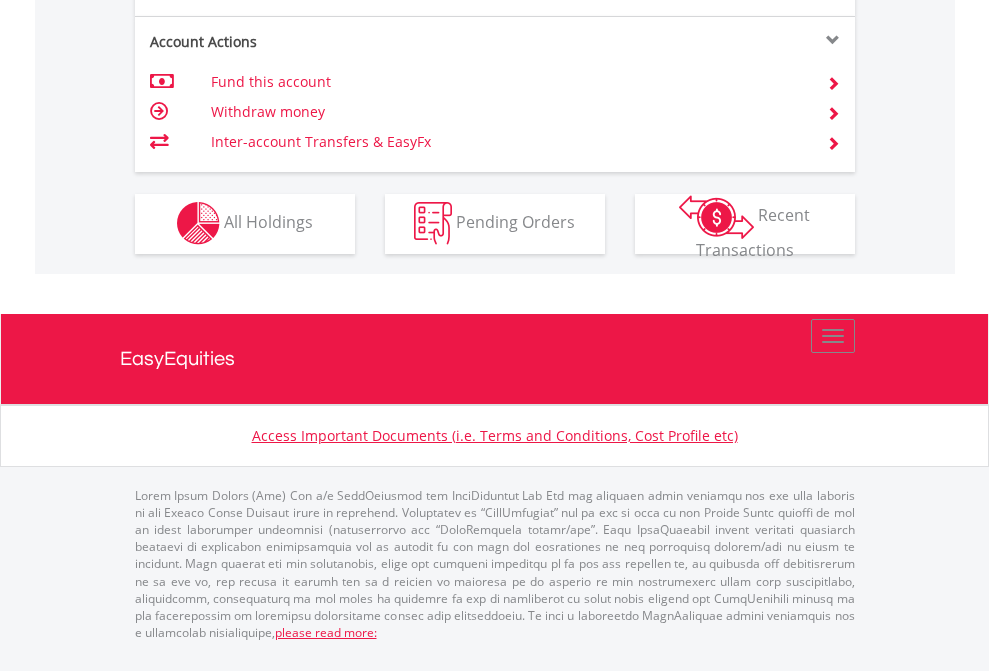 click on "Investment types" at bounding box center [706, -337] 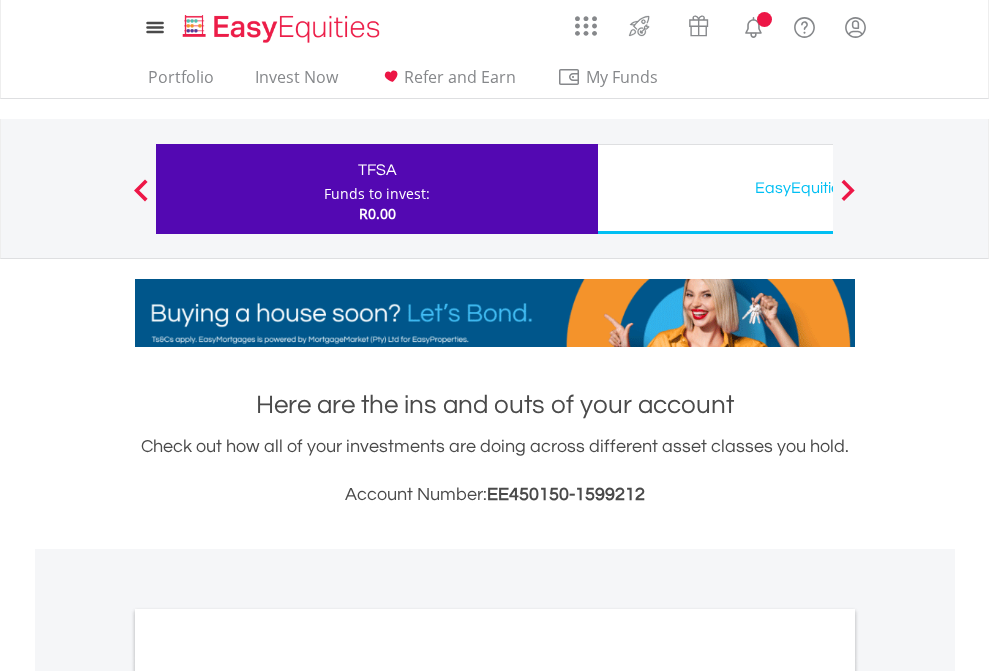 scroll, scrollTop: 0, scrollLeft: 0, axis: both 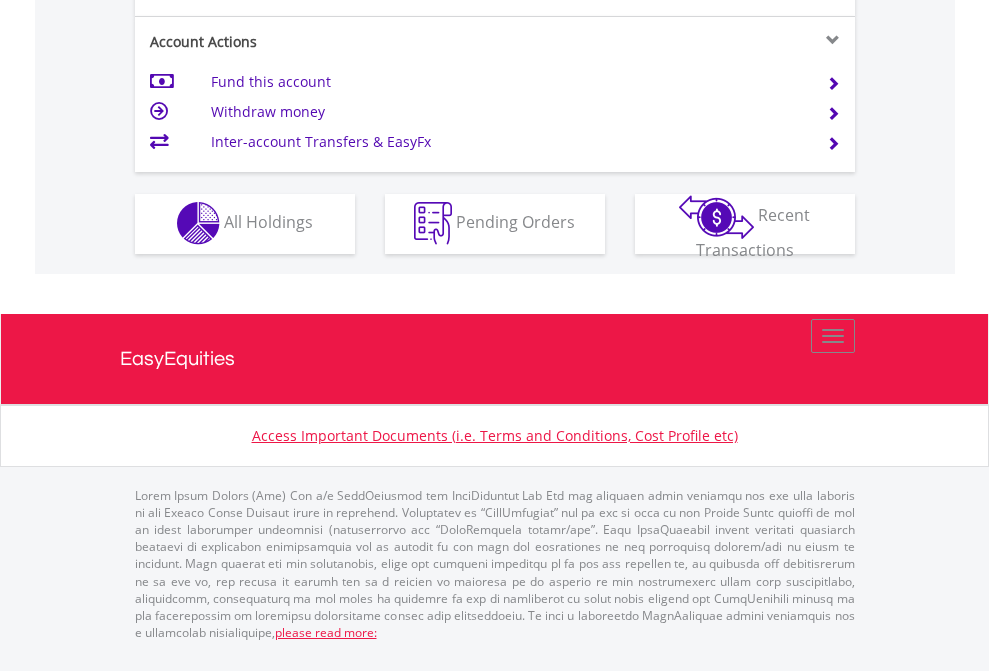 click on "Investment types" at bounding box center (706, -353) 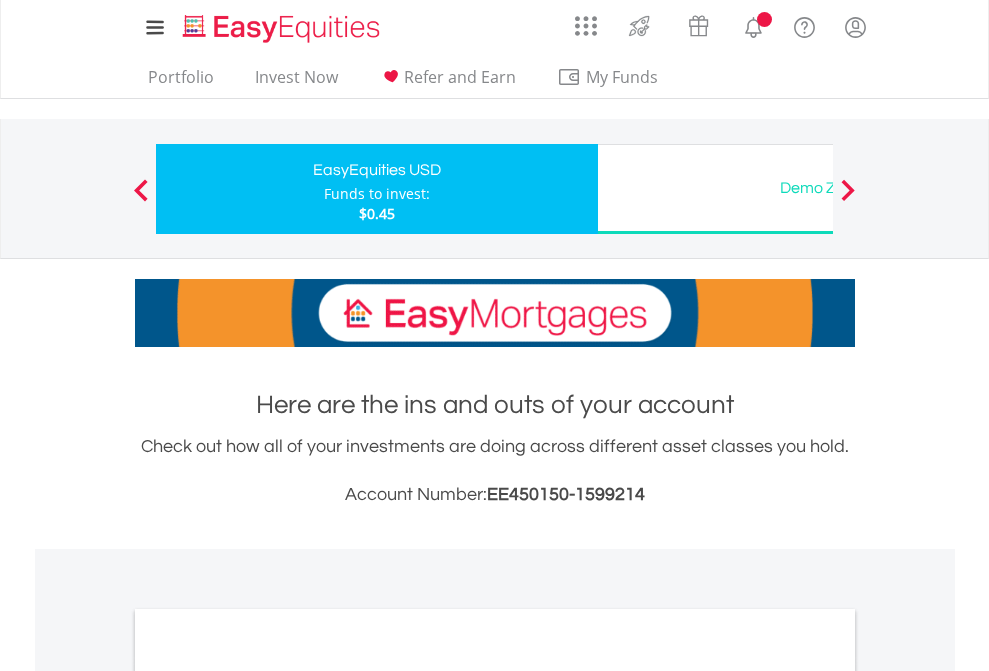 scroll, scrollTop: 0, scrollLeft: 0, axis: both 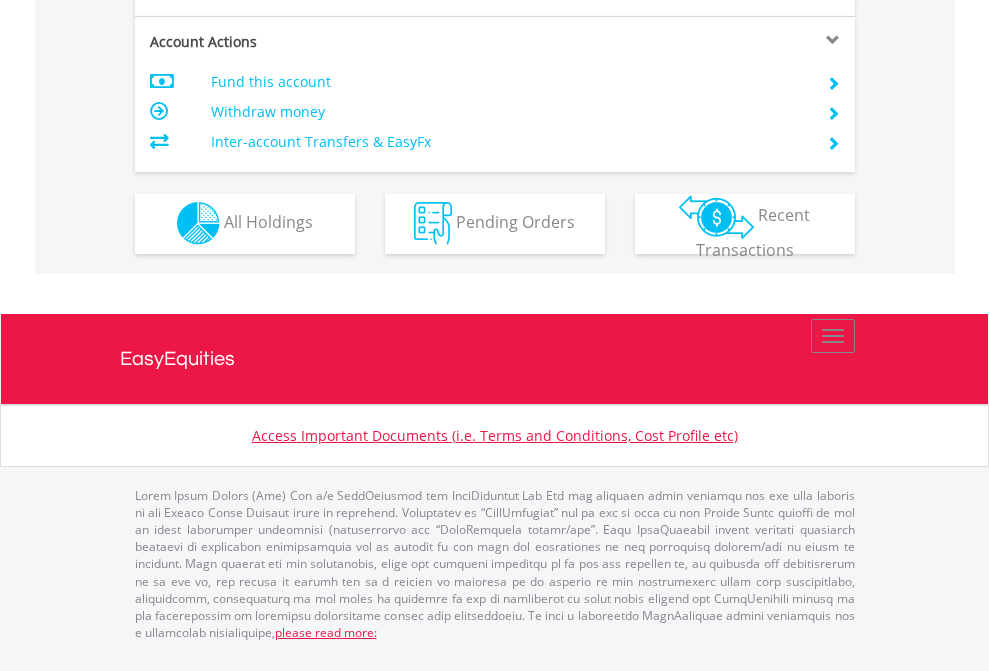 click on "Investment types" at bounding box center (706, -357) 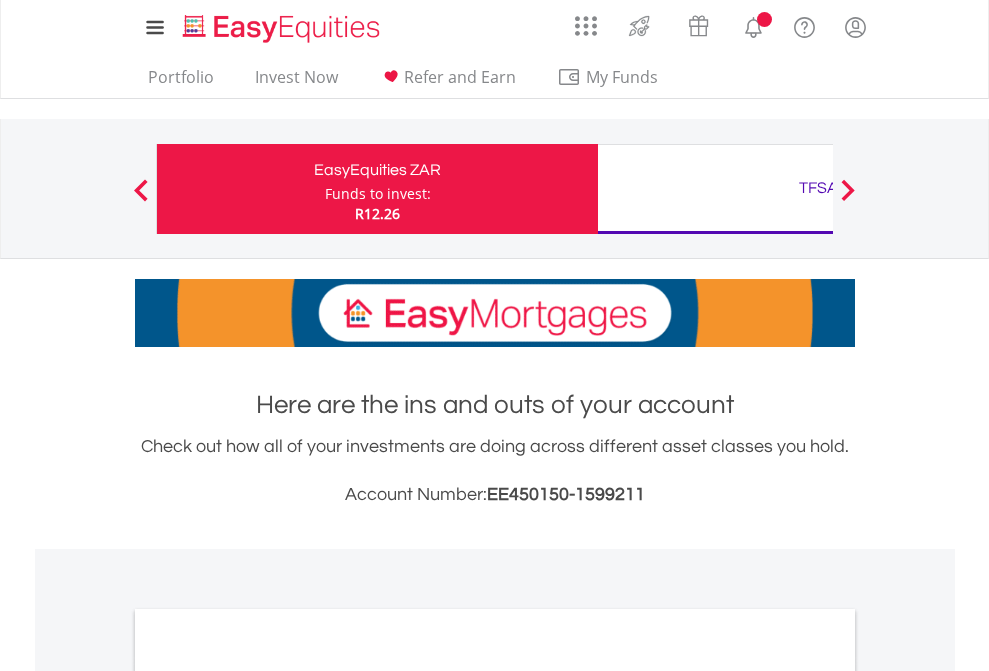 scroll, scrollTop: 1202, scrollLeft: 0, axis: vertical 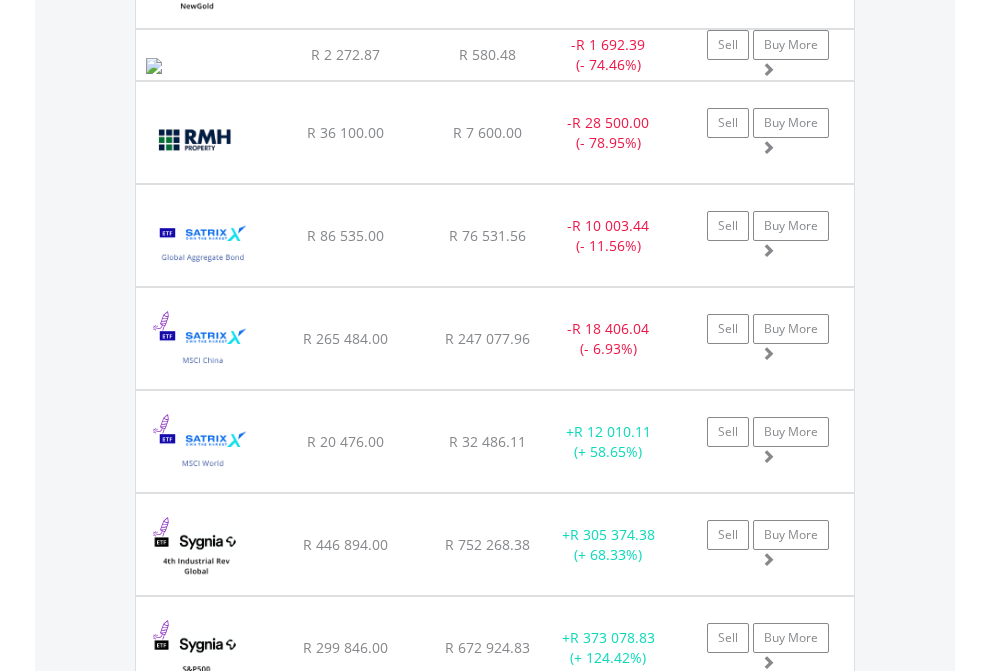 click on "TFSA" at bounding box center [818, -2116] 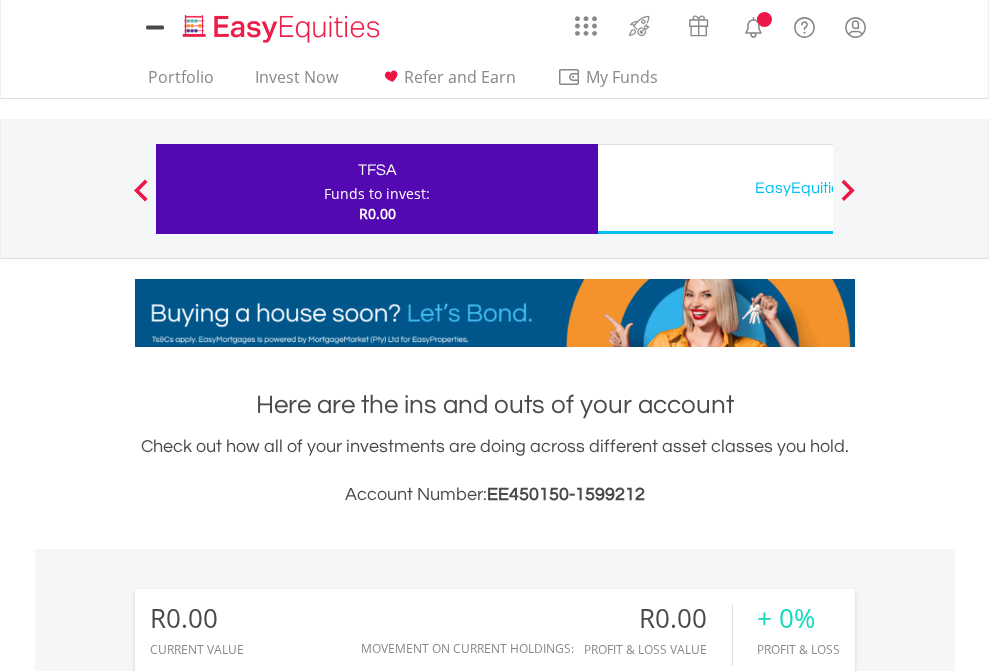 scroll, scrollTop: 0, scrollLeft: 0, axis: both 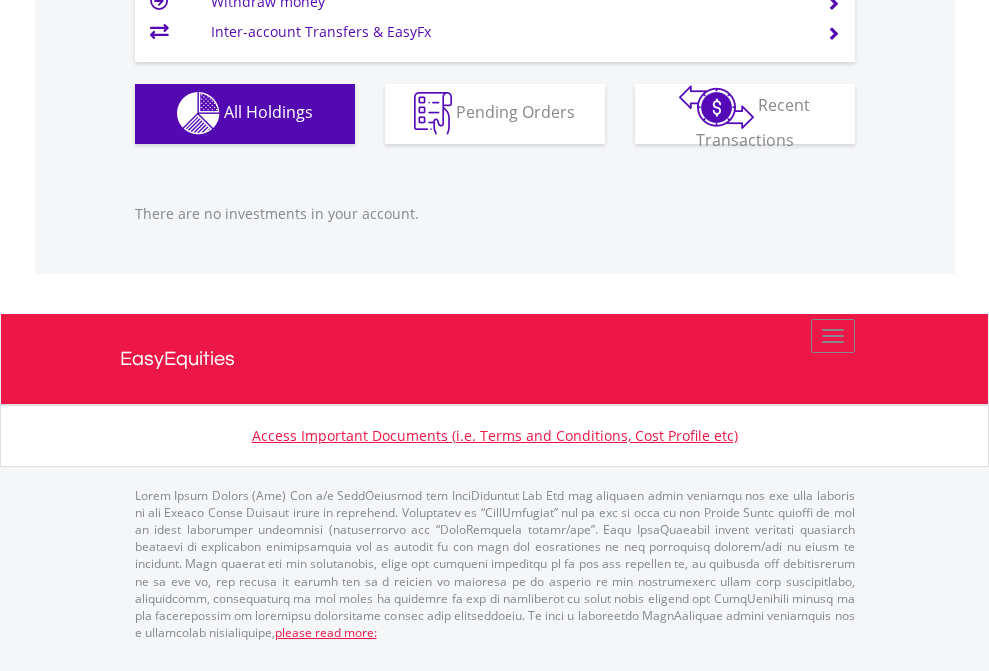 click on "EasyEquities USD" at bounding box center (818, -1142) 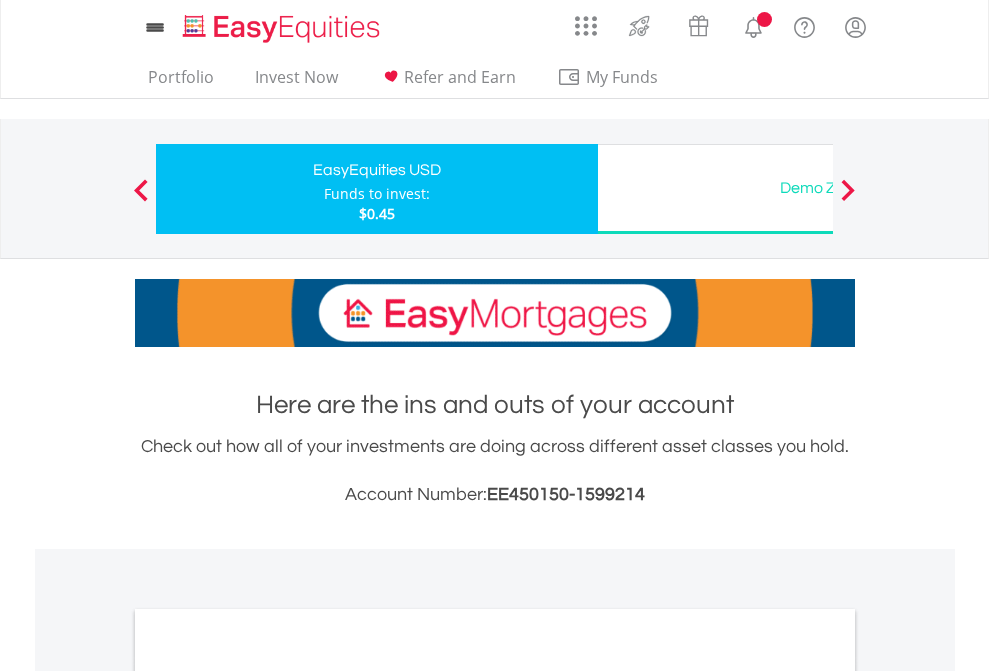 scroll, scrollTop: 0, scrollLeft: 0, axis: both 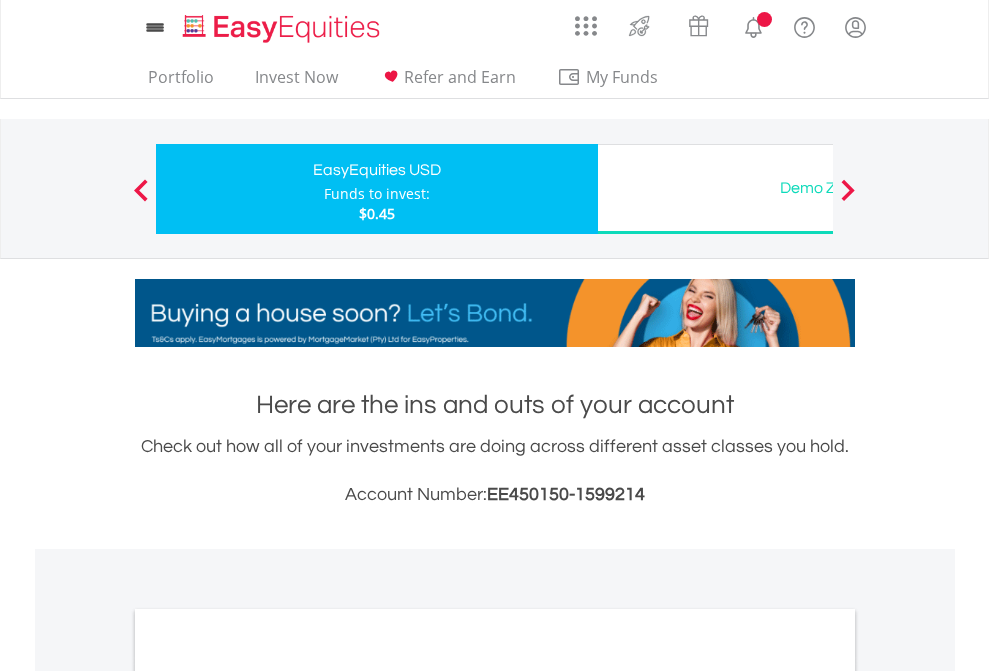click on "All Holdings" at bounding box center [268, 1096] 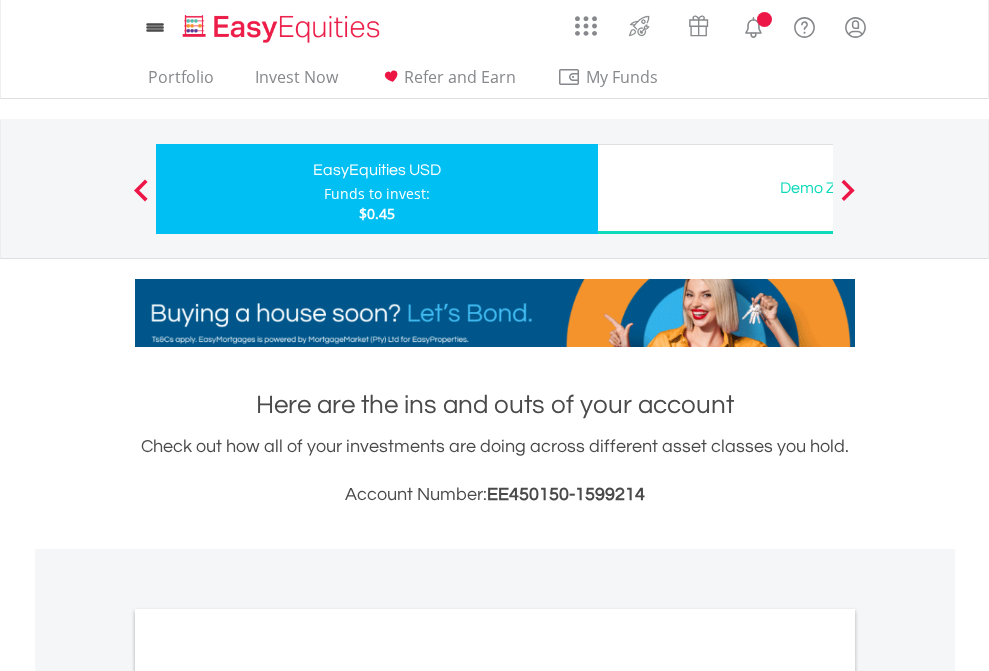 scroll, scrollTop: 1202, scrollLeft: 0, axis: vertical 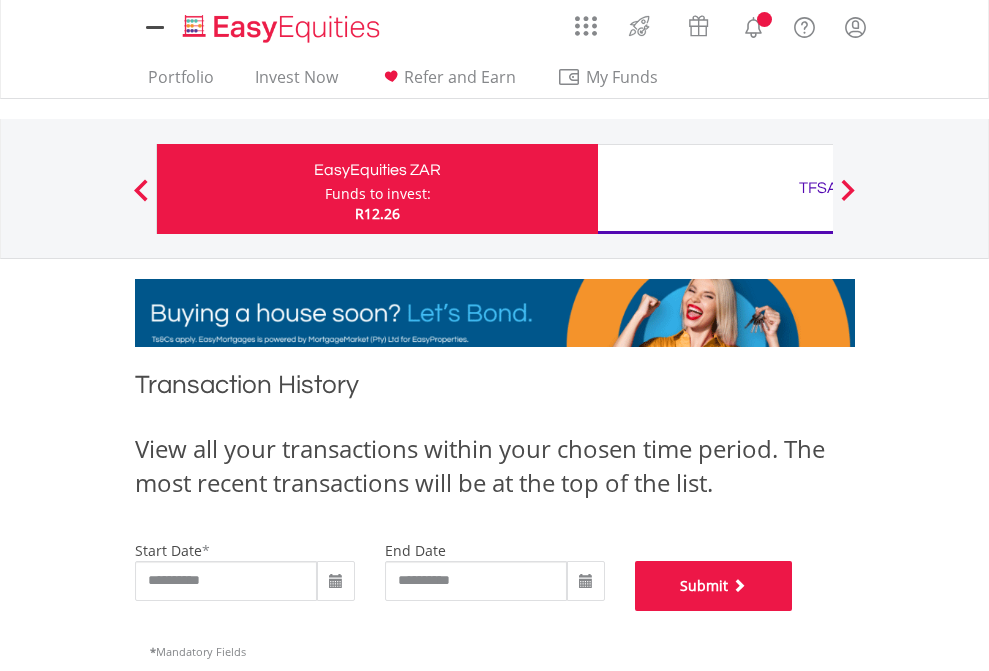 click on "Submit" at bounding box center [714, 586] 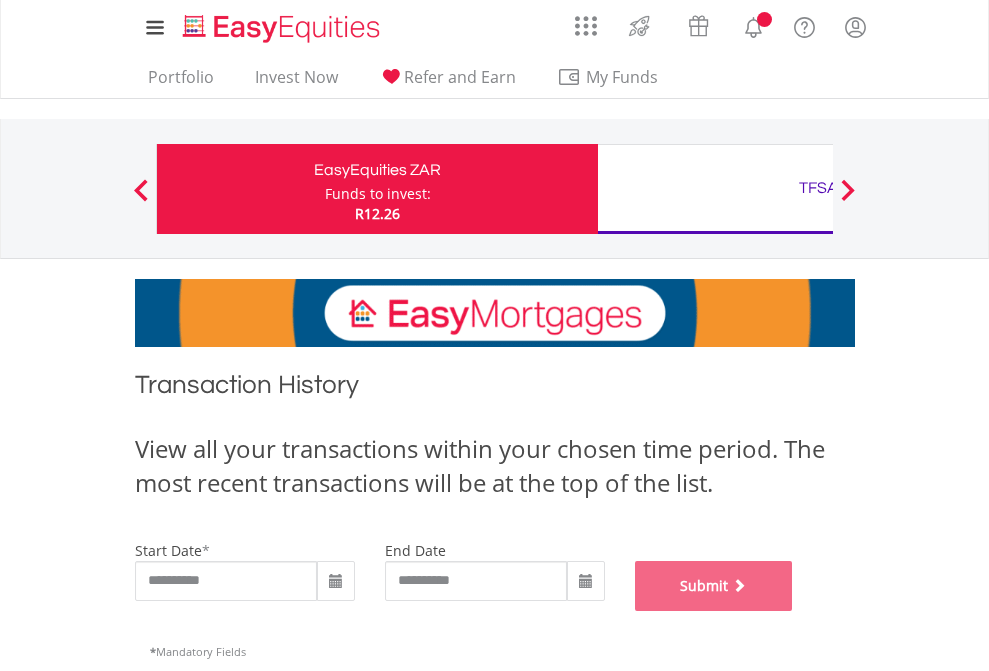 scroll, scrollTop: 811, scrollLeft: 0, axis: vertical 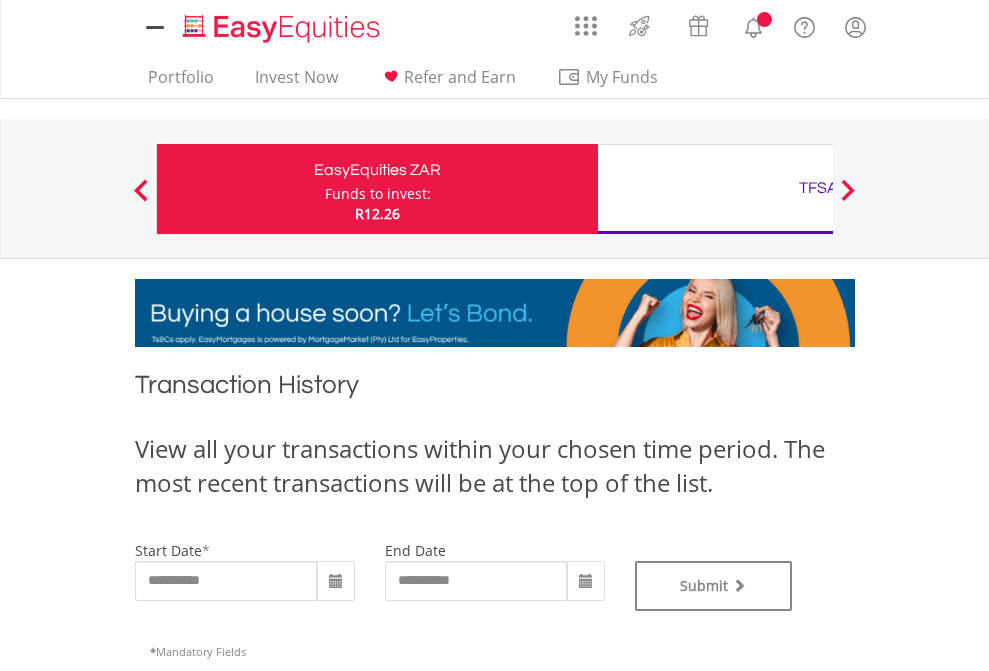 click on "TFSA" at bounding box center (818, 188) 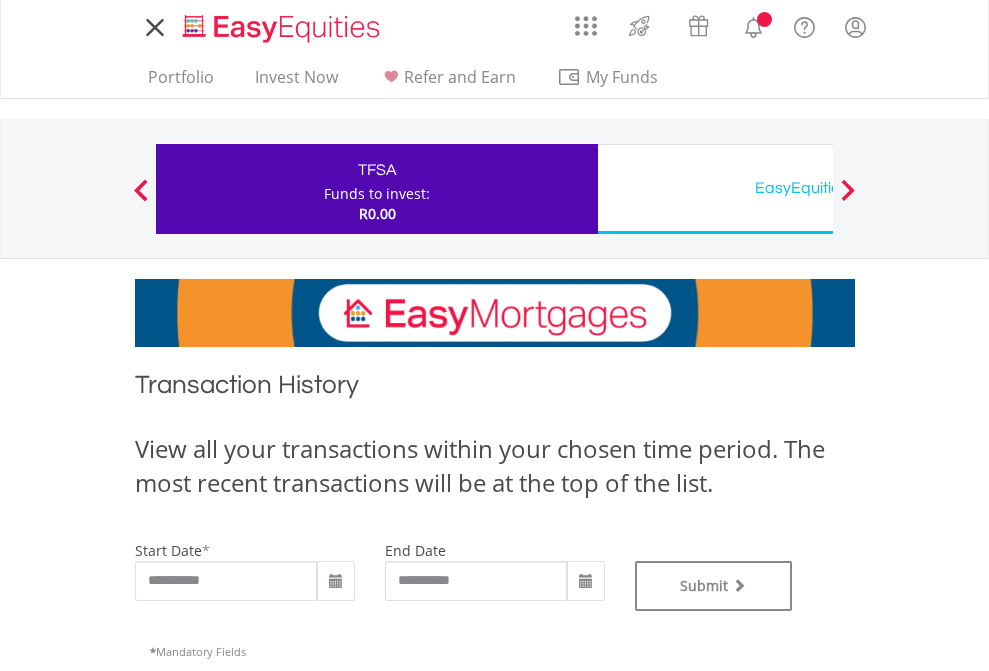 scroll, scrollTop: 0, scrollLeft: 0, axis: both 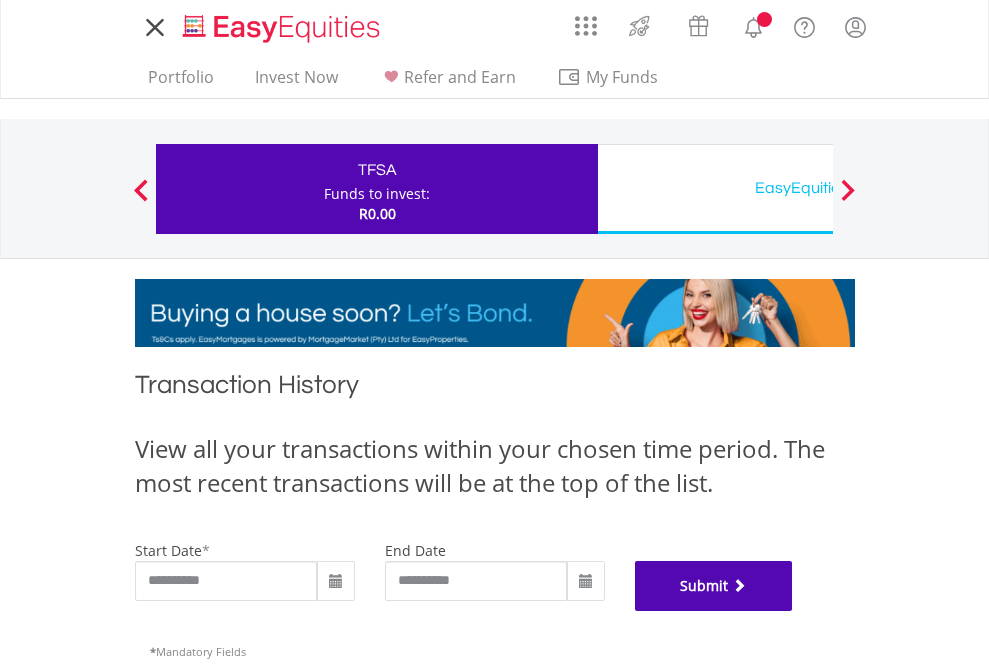 click on "Submit" at bounding box center (714, 586) 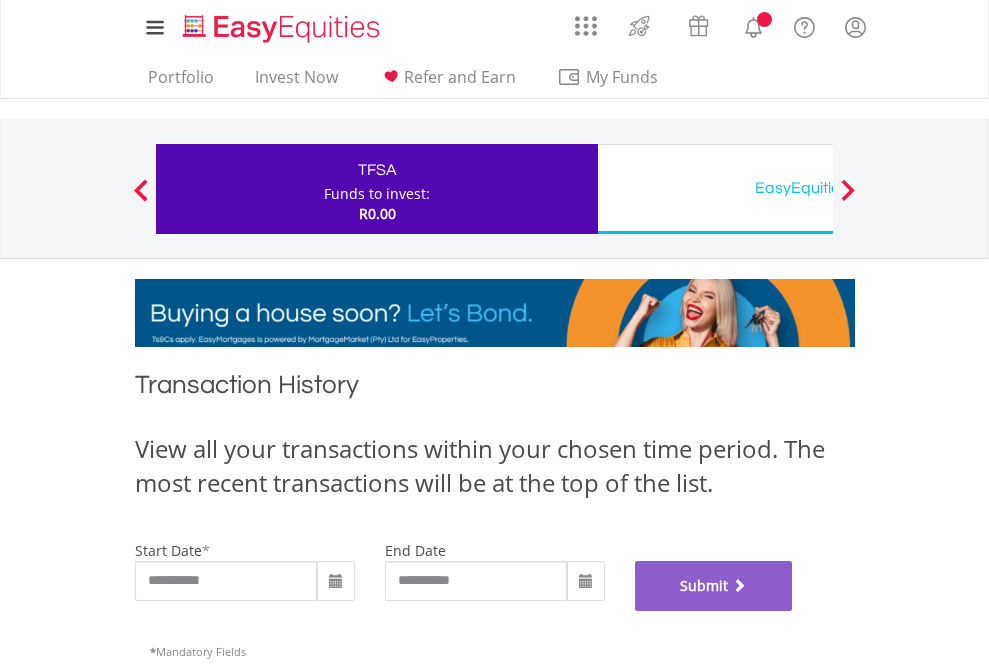 scroll, scrollTop: 811, scrollLeft: 0, axis: vertical 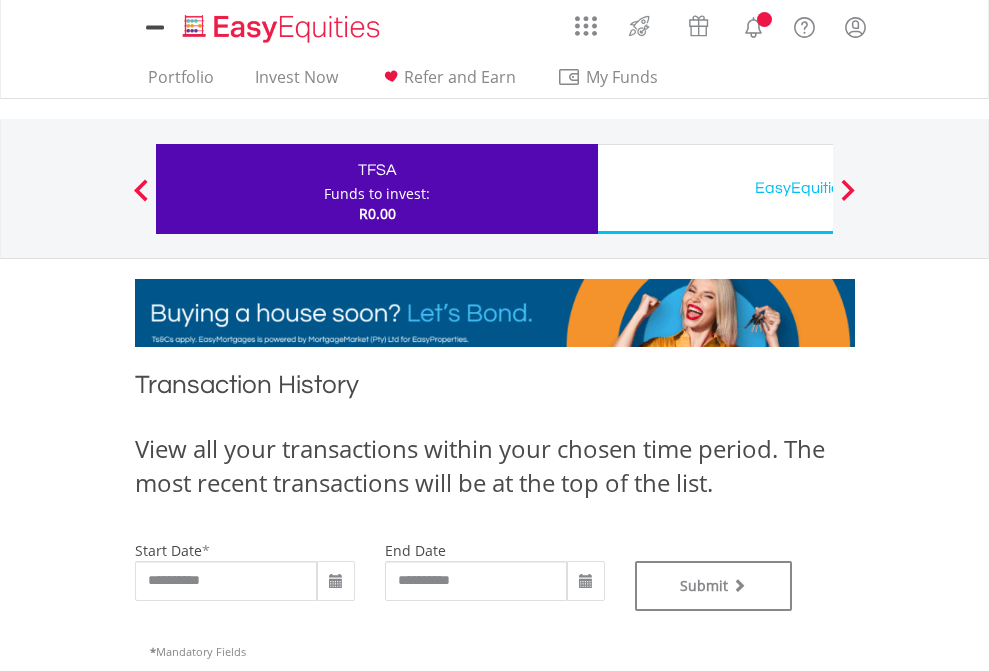 click on "EasyEquities USD" at bounding box center (818, 188) 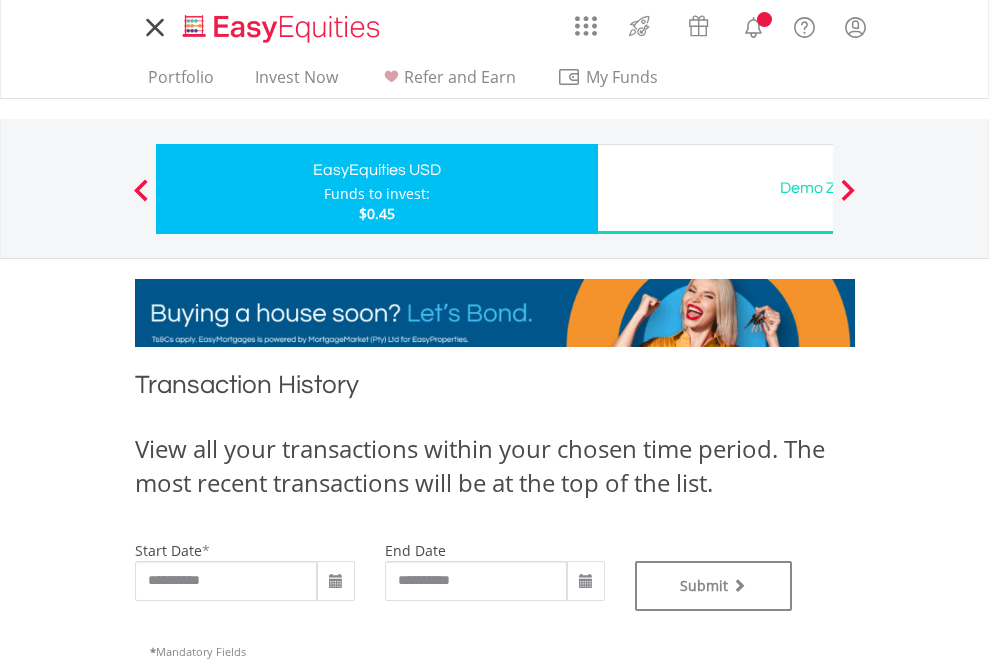 scroll, scrollTop: 0, scrollLeft: 0, axis: both 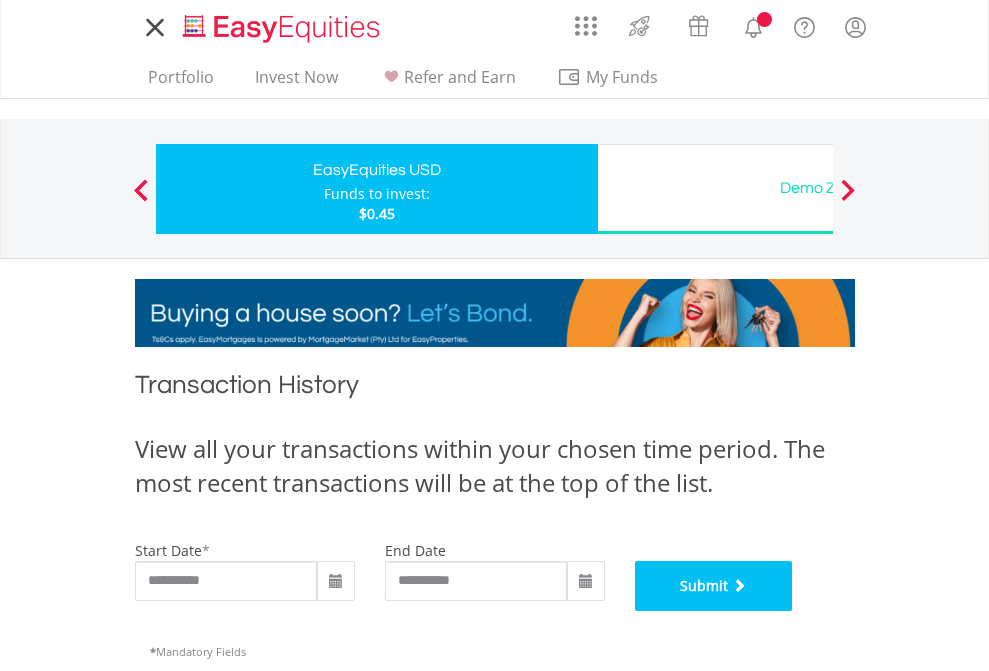 click on "Submit" at bounding box center (714, 586) 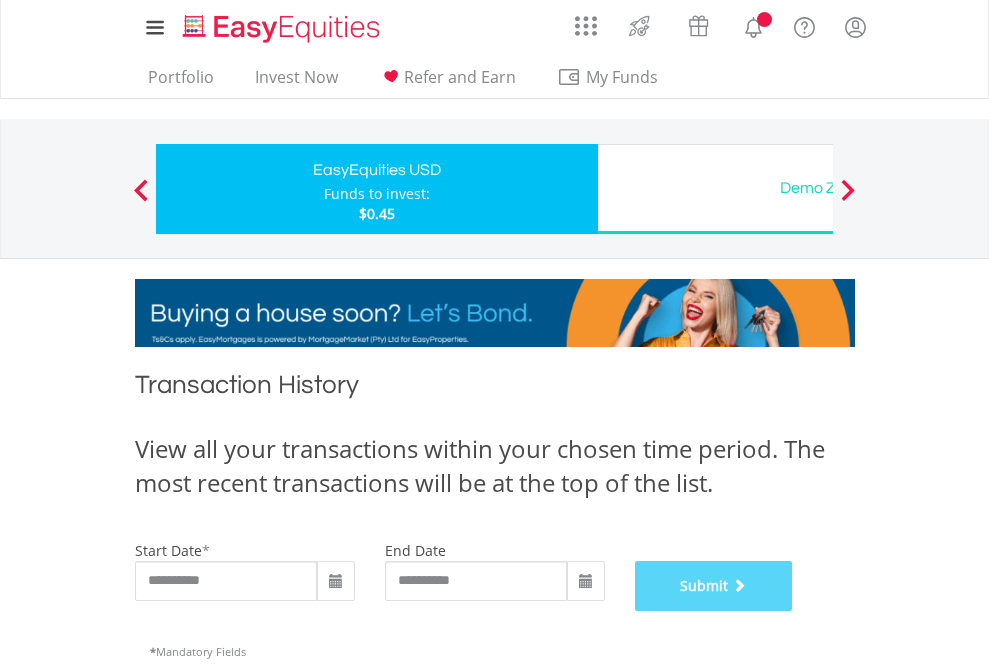 scroll, scrollTop: 811, scrollLeft: 0, axis: vertical 